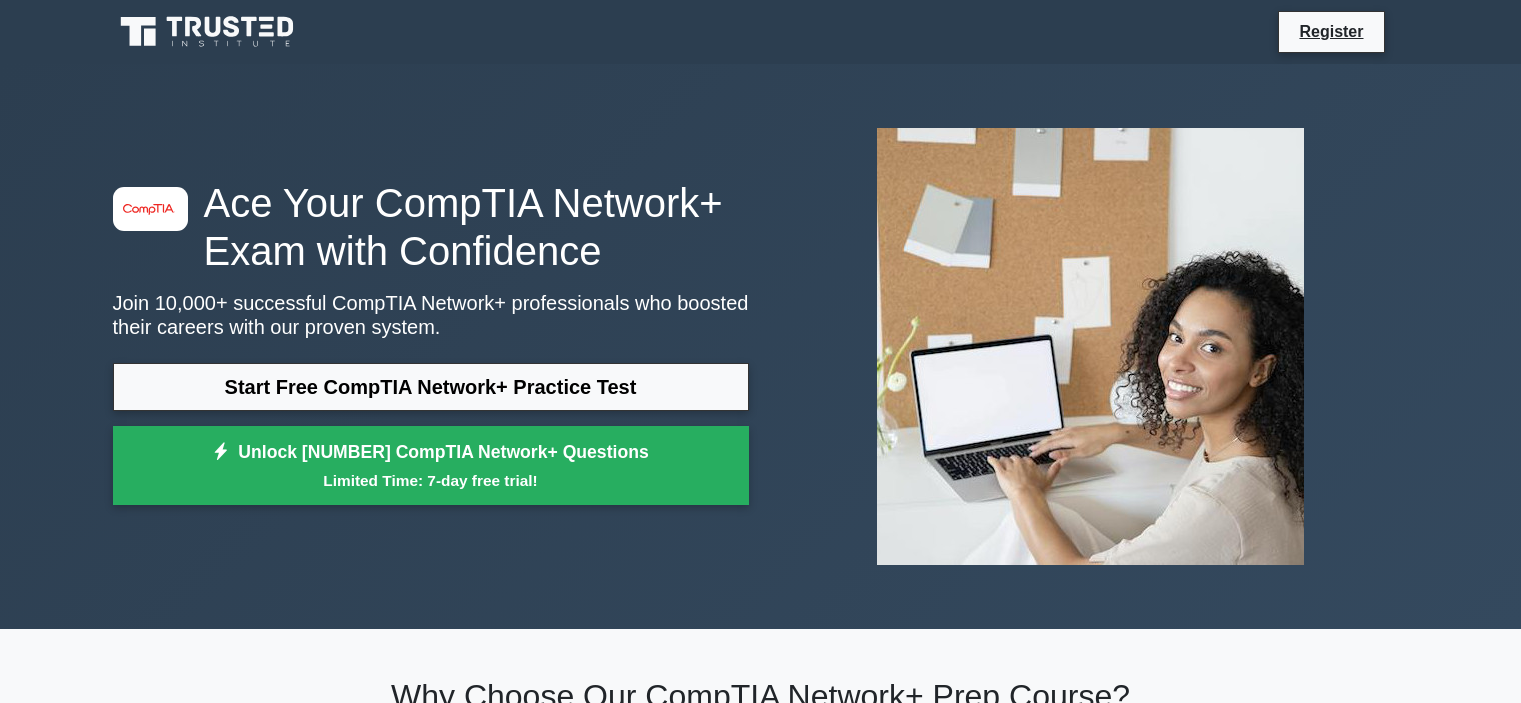 scroll, scrollTop: 0, scrollLeft: 0, axis: both 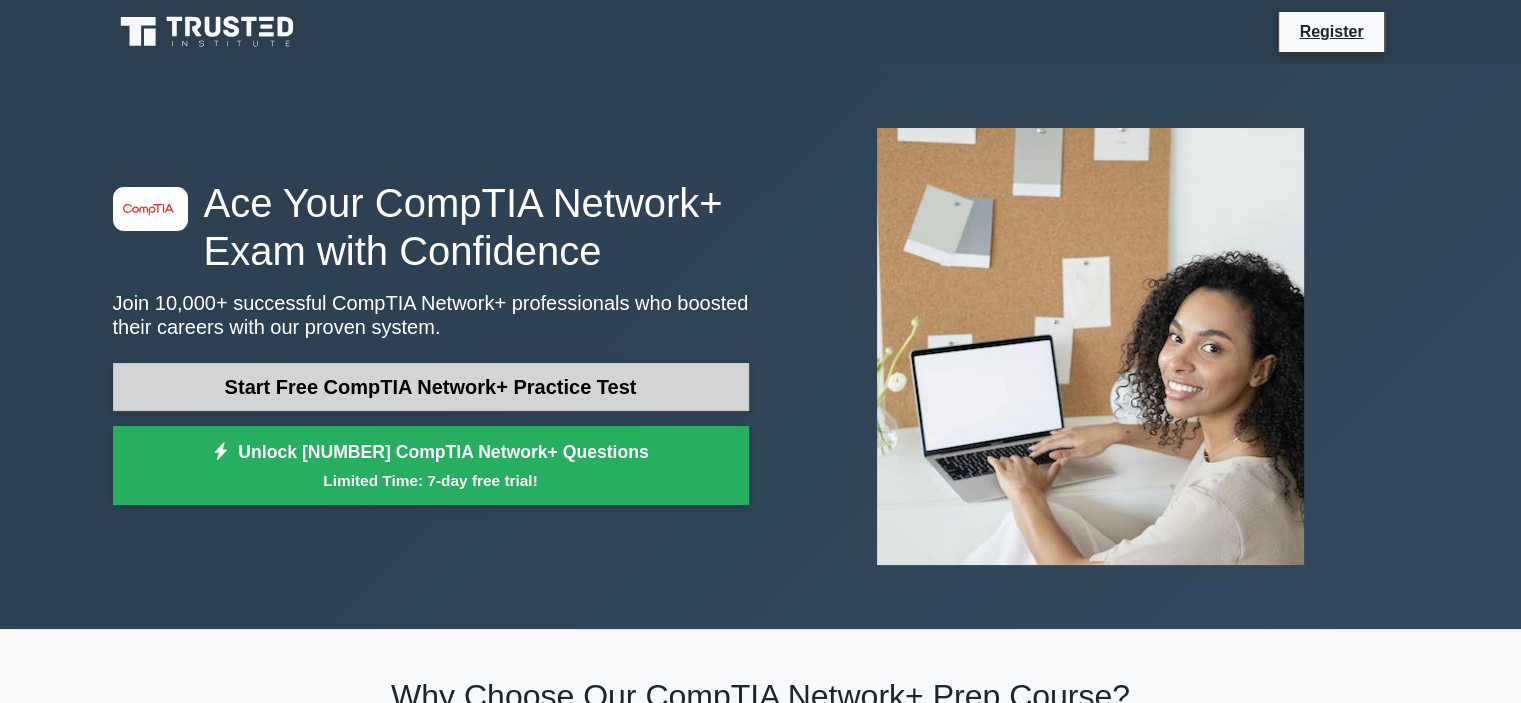click on "Start Free CompTIA Network+ Practice Test" at bounding box center (431, 387) 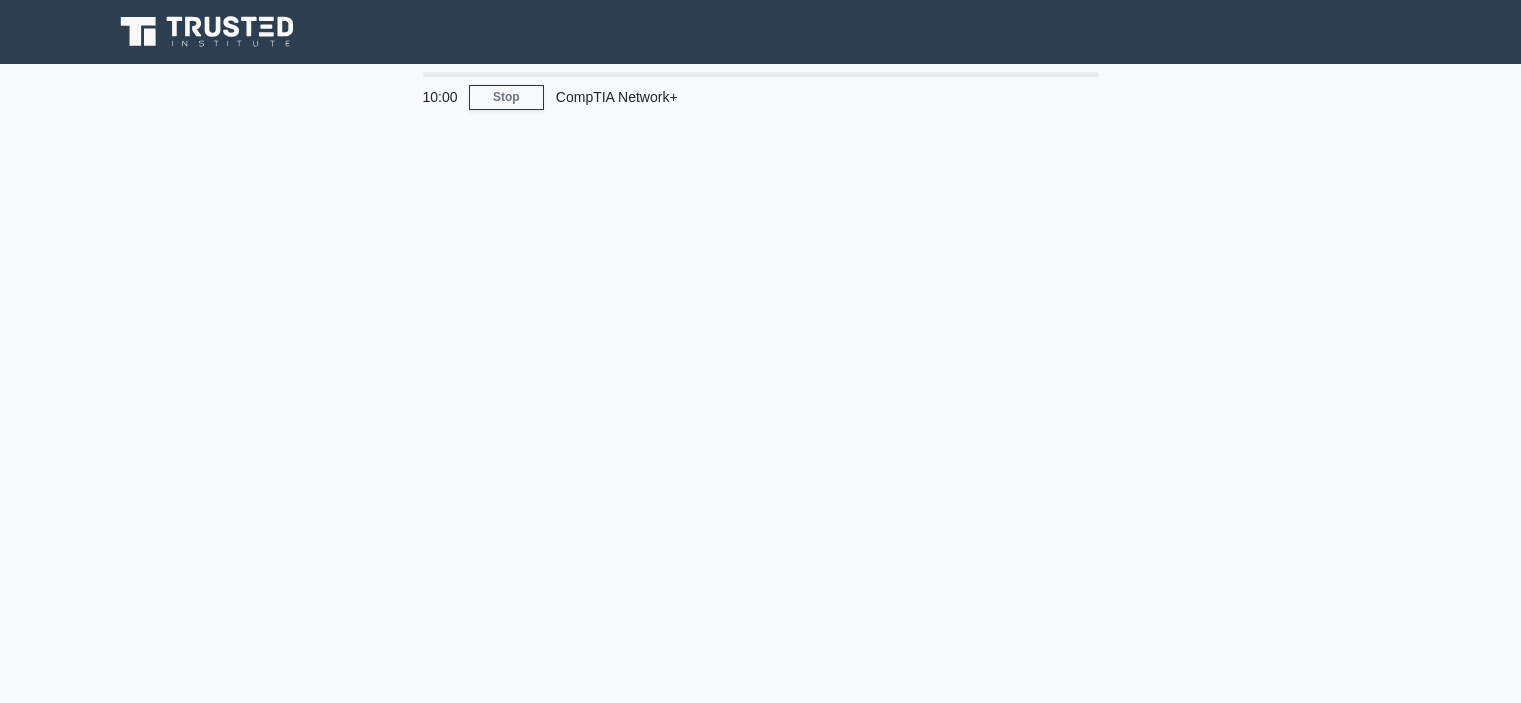 scroll, scrollTop: 0, scrollLeft: 0, axis: both 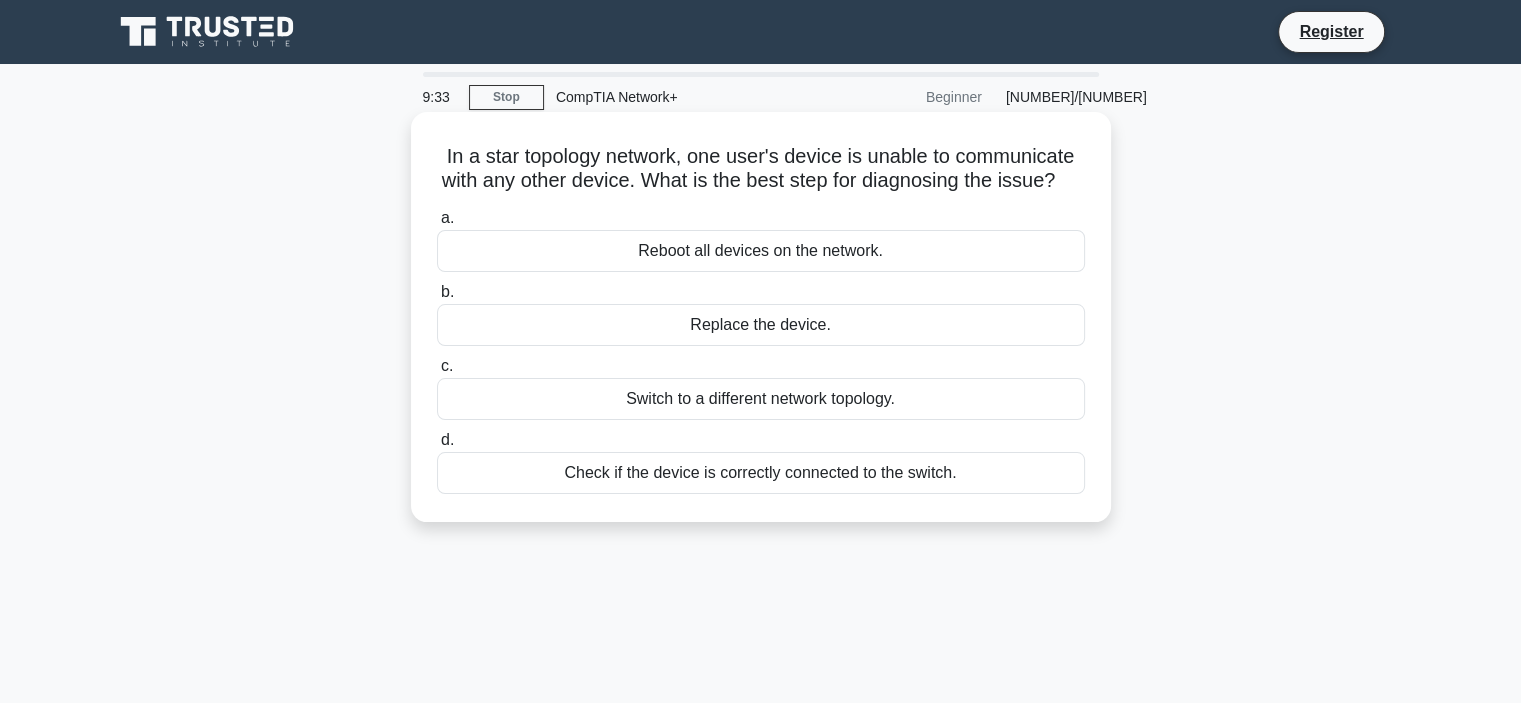 click on "Check if the device is correctly connected to the switch." at bounding box center [761, 473] 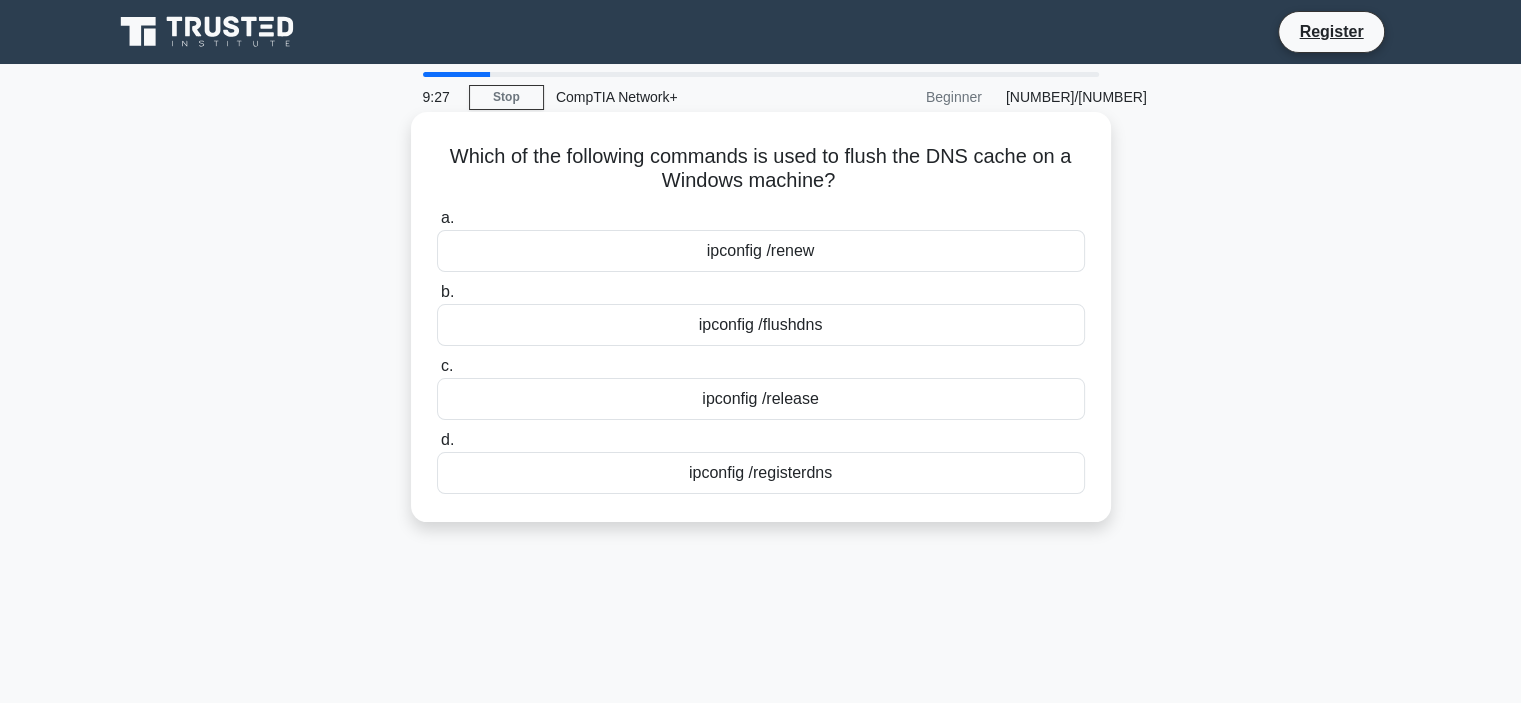 click on "ipconfig /flushdns" at bounding box center (761, 325) 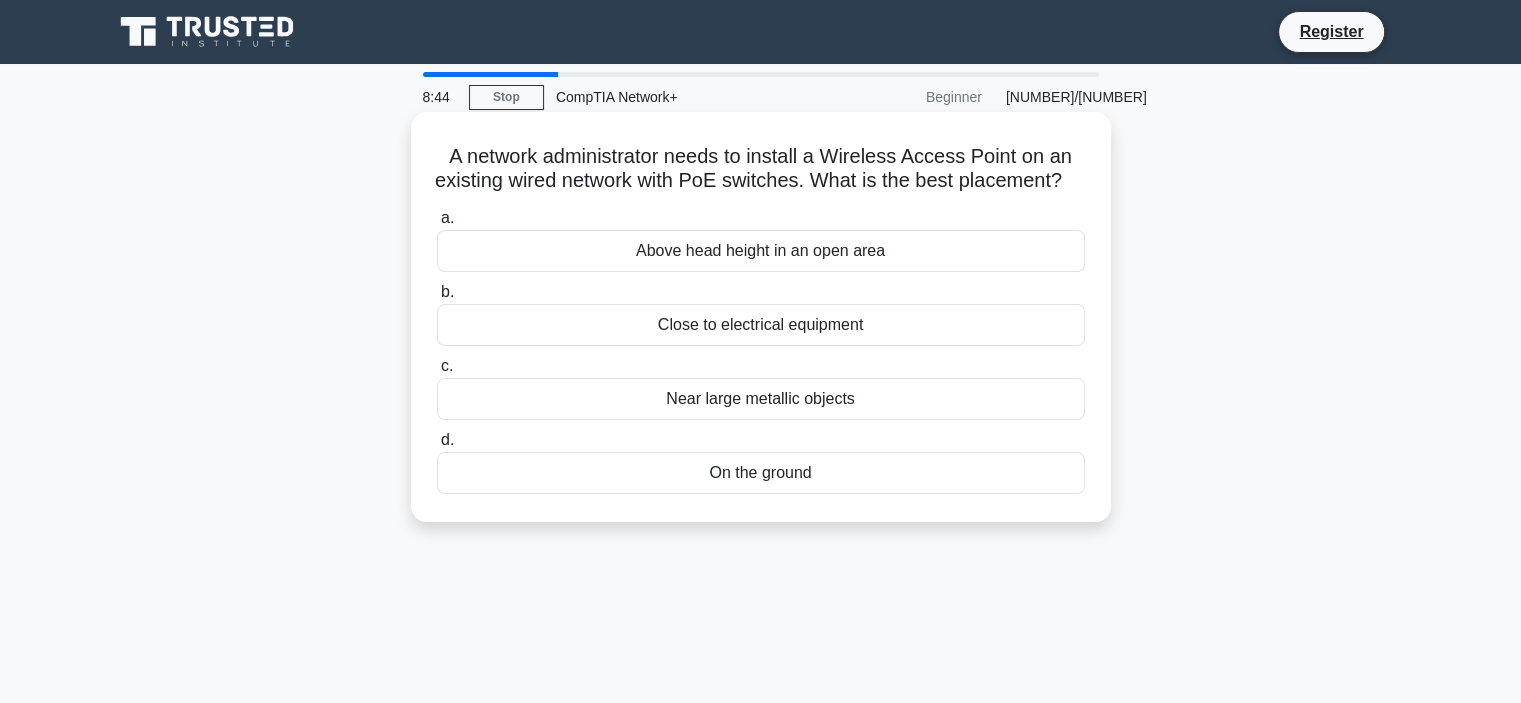 click on "Close to electrical equipment" at bounding box center [761, 325] 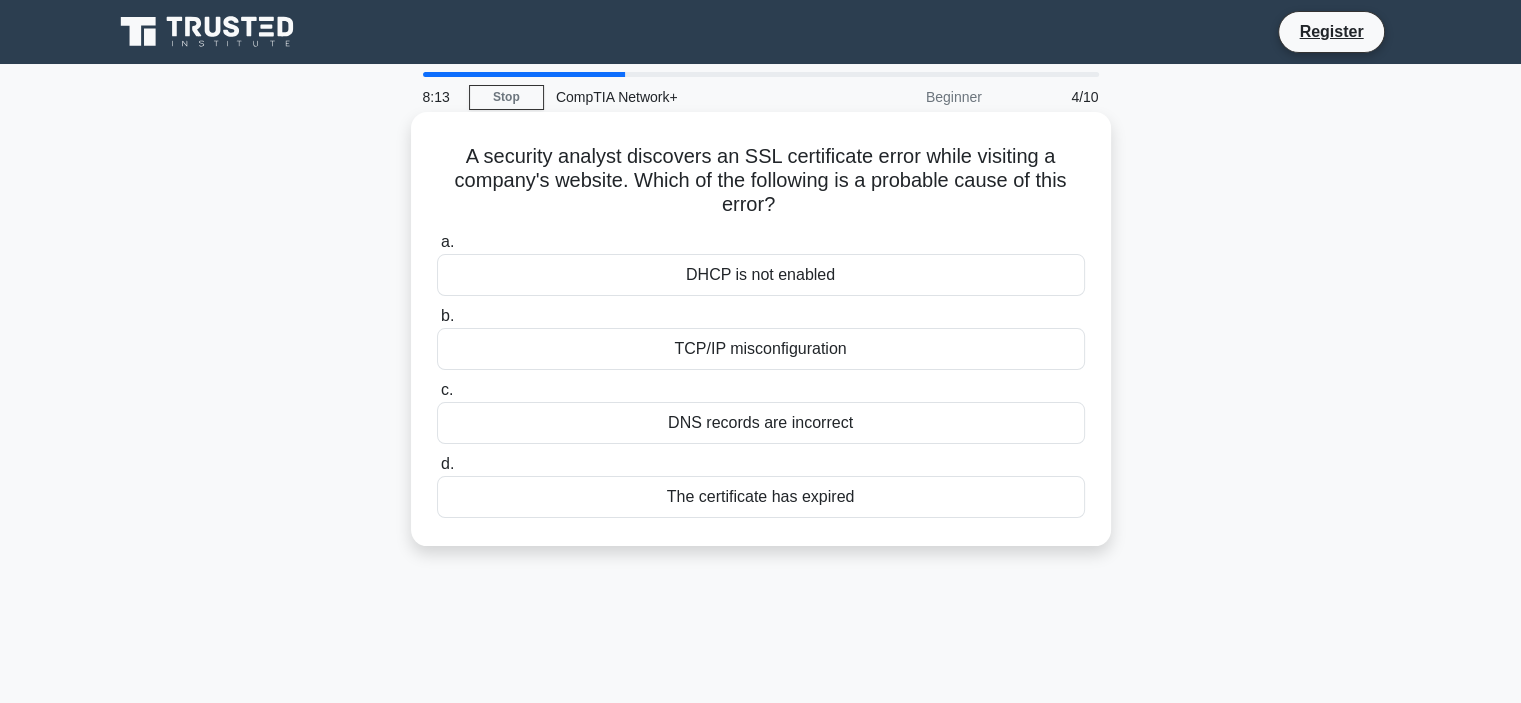 click on "The certificate has expired" at bounding box center [761, 497] 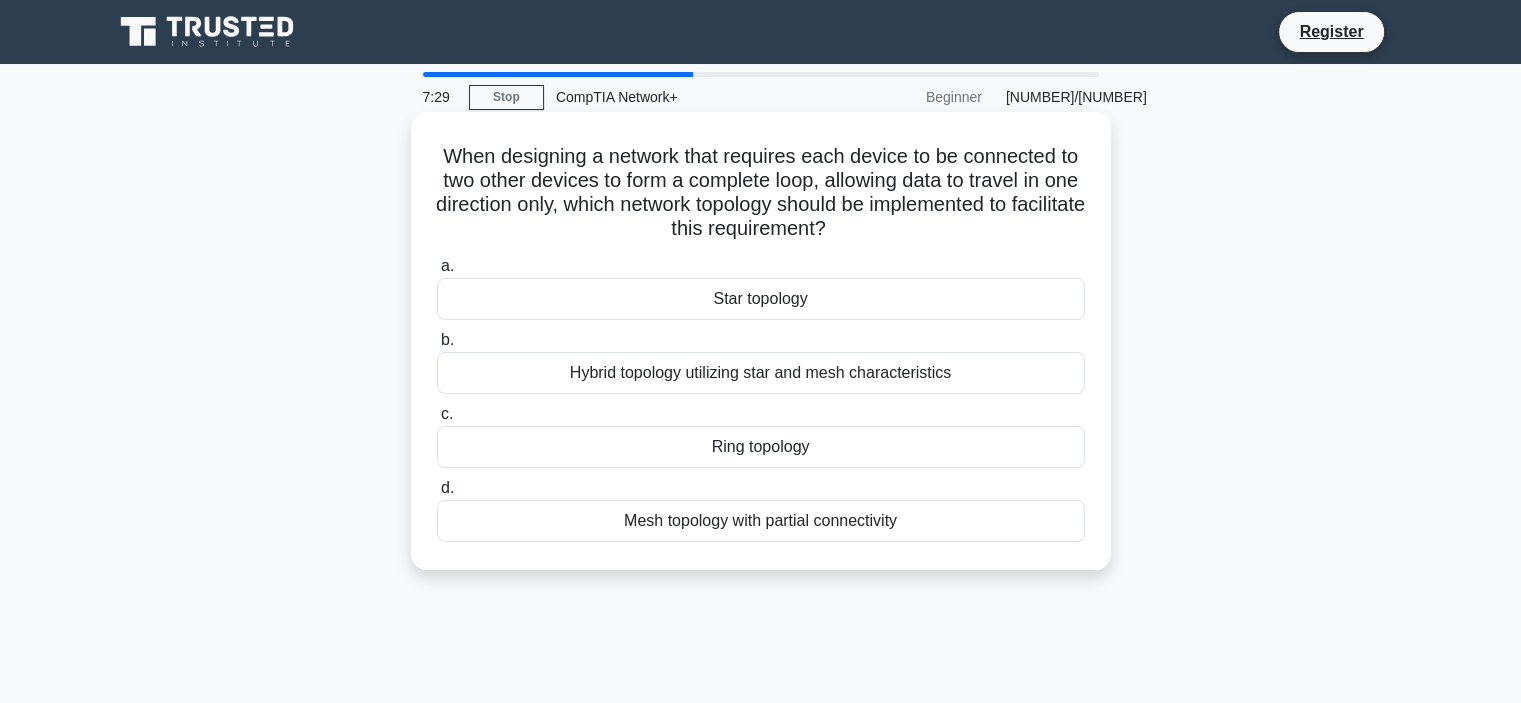 click on "Ring topology" at bounding box center (761, 447) 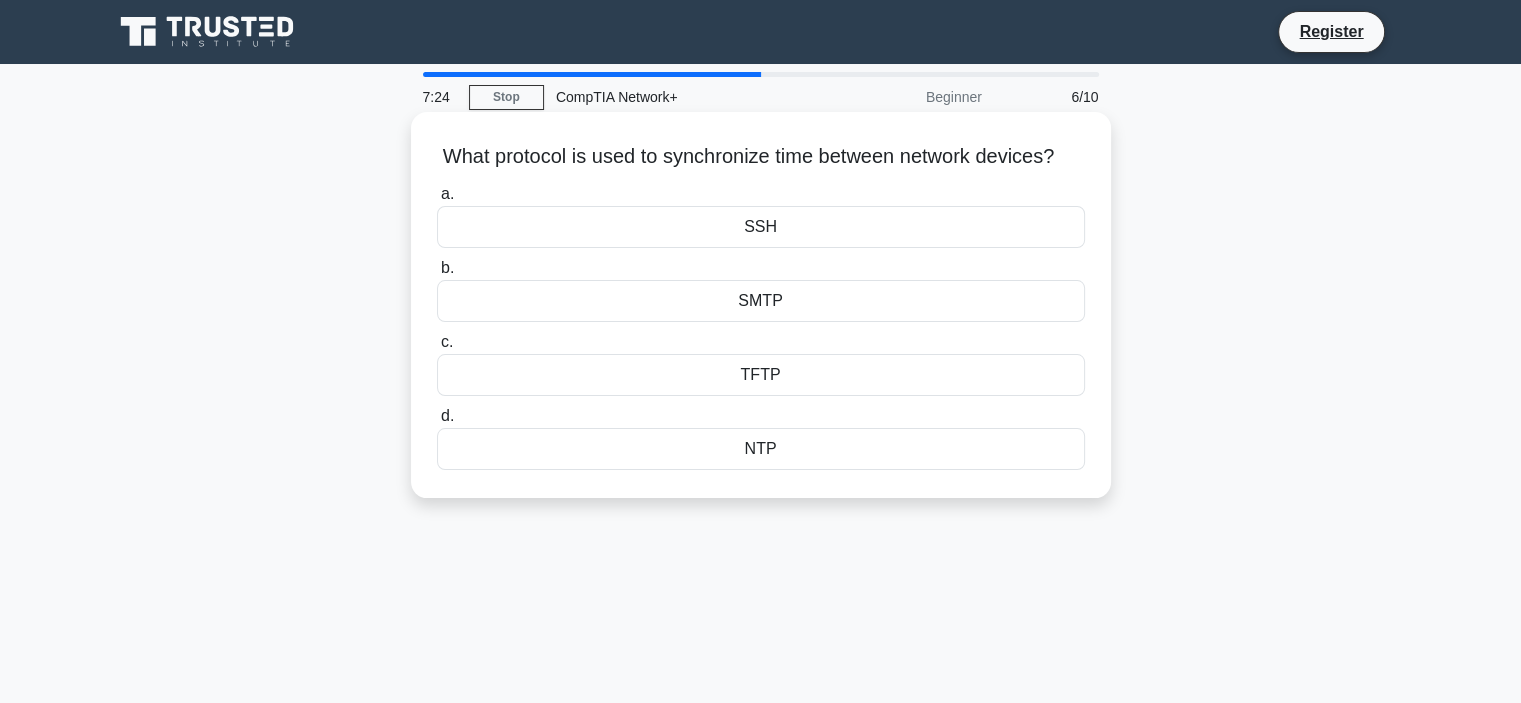 click on "NTP" at bounding box center [761, 449] 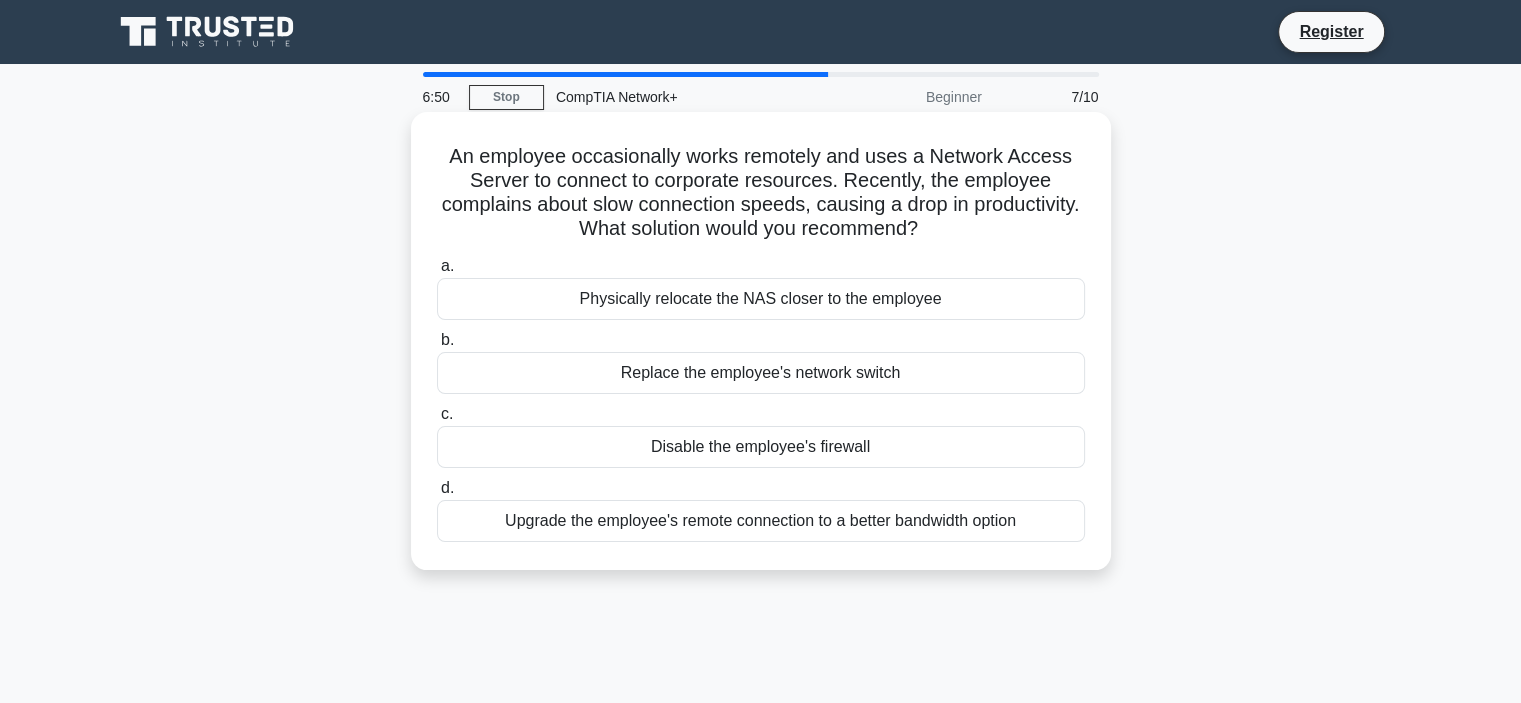 click on "Upgrade the employee's remote connection to a better bandwidth option" at bounding box center [761, 521] 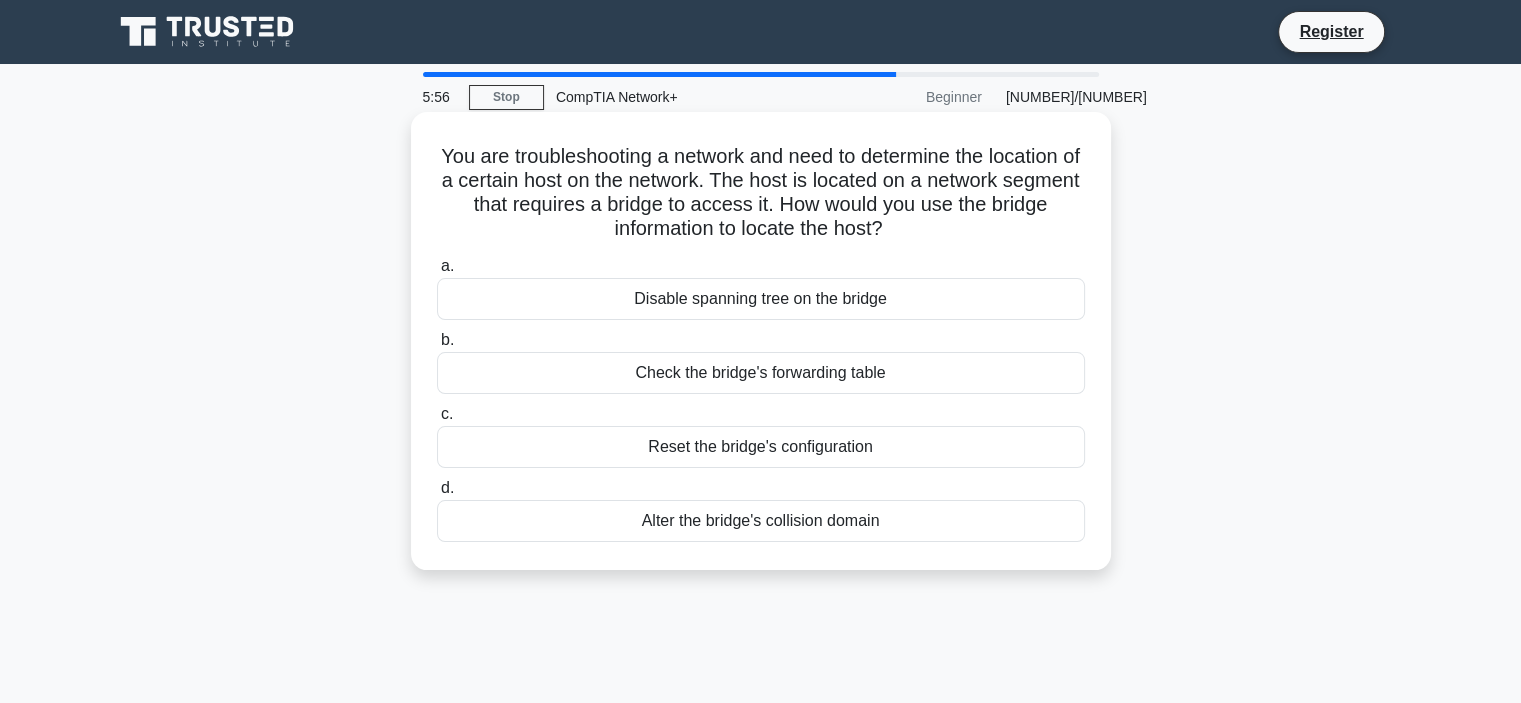 click on "Check the bridge's forwarding table" at bounding box center [761, 373] 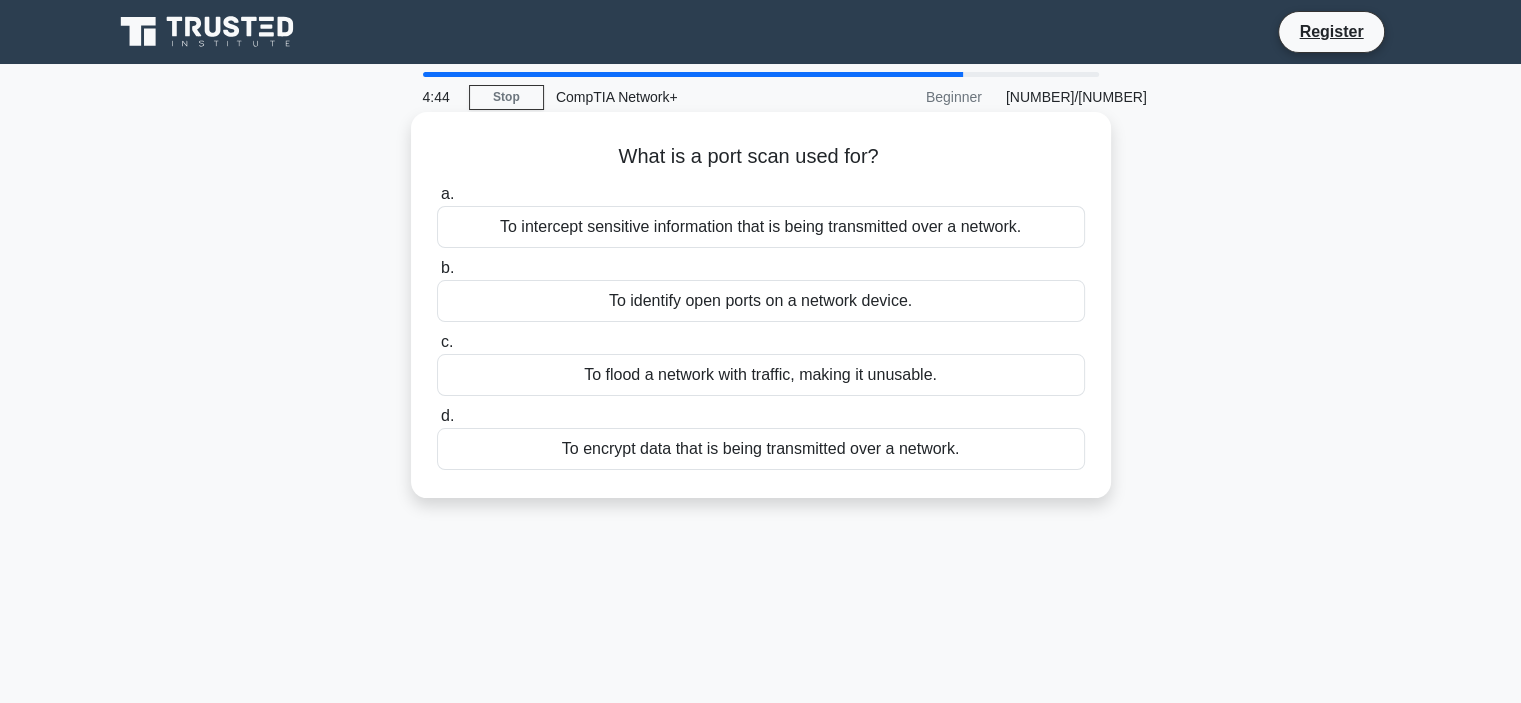 click on "To identify open ports on a network device." at bounding box center (761, 301) 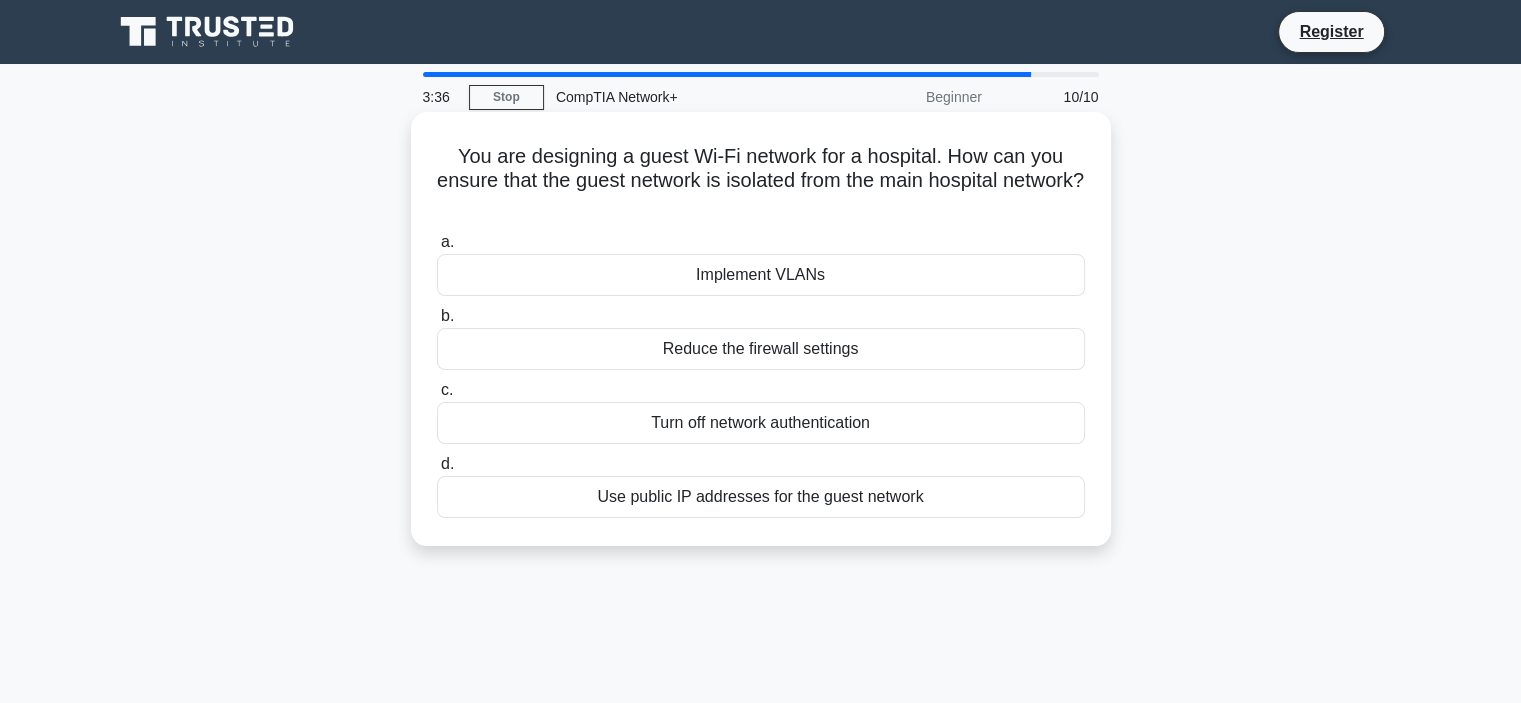 click on "Implement VLANs" at bounding box center (761, 275) 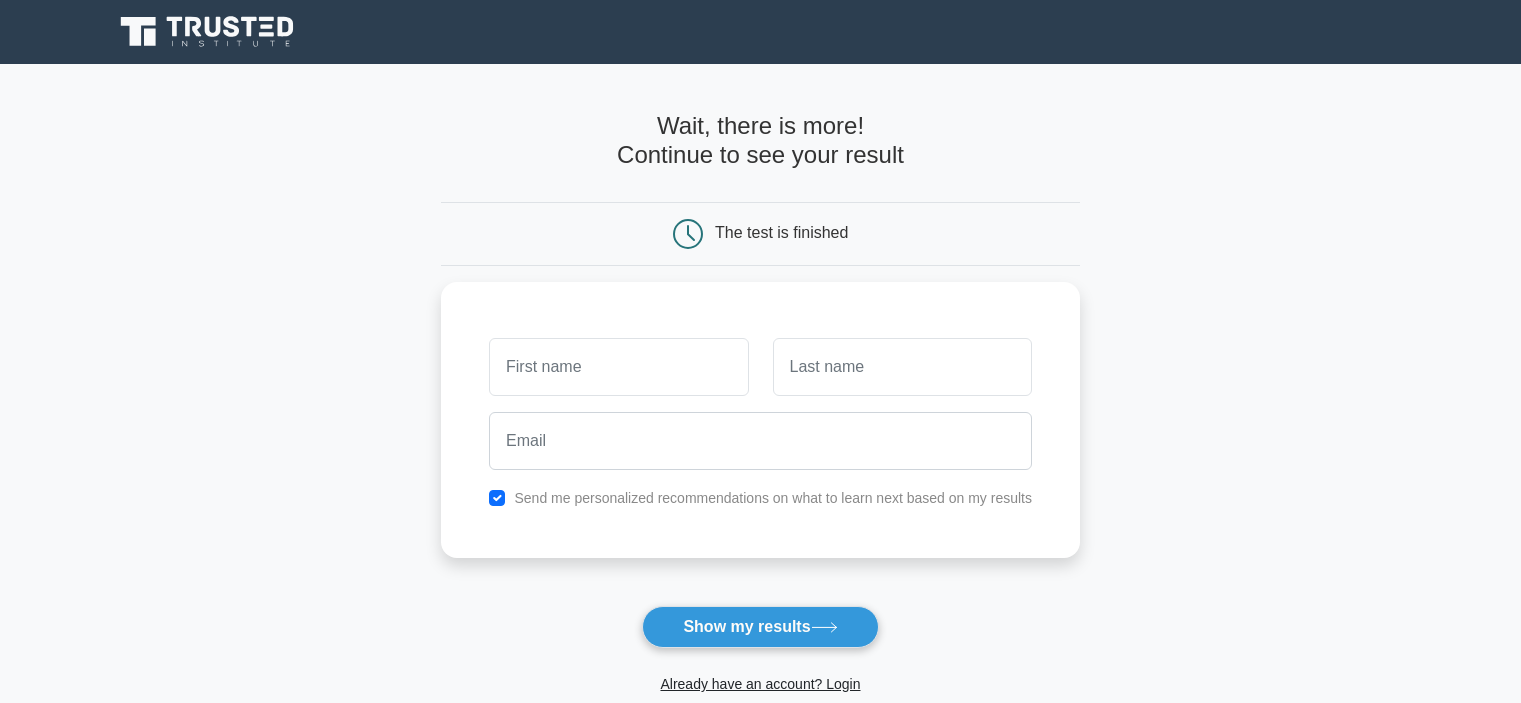 scroll, scrollTop: 0, scrollLeft: 0, axis: both 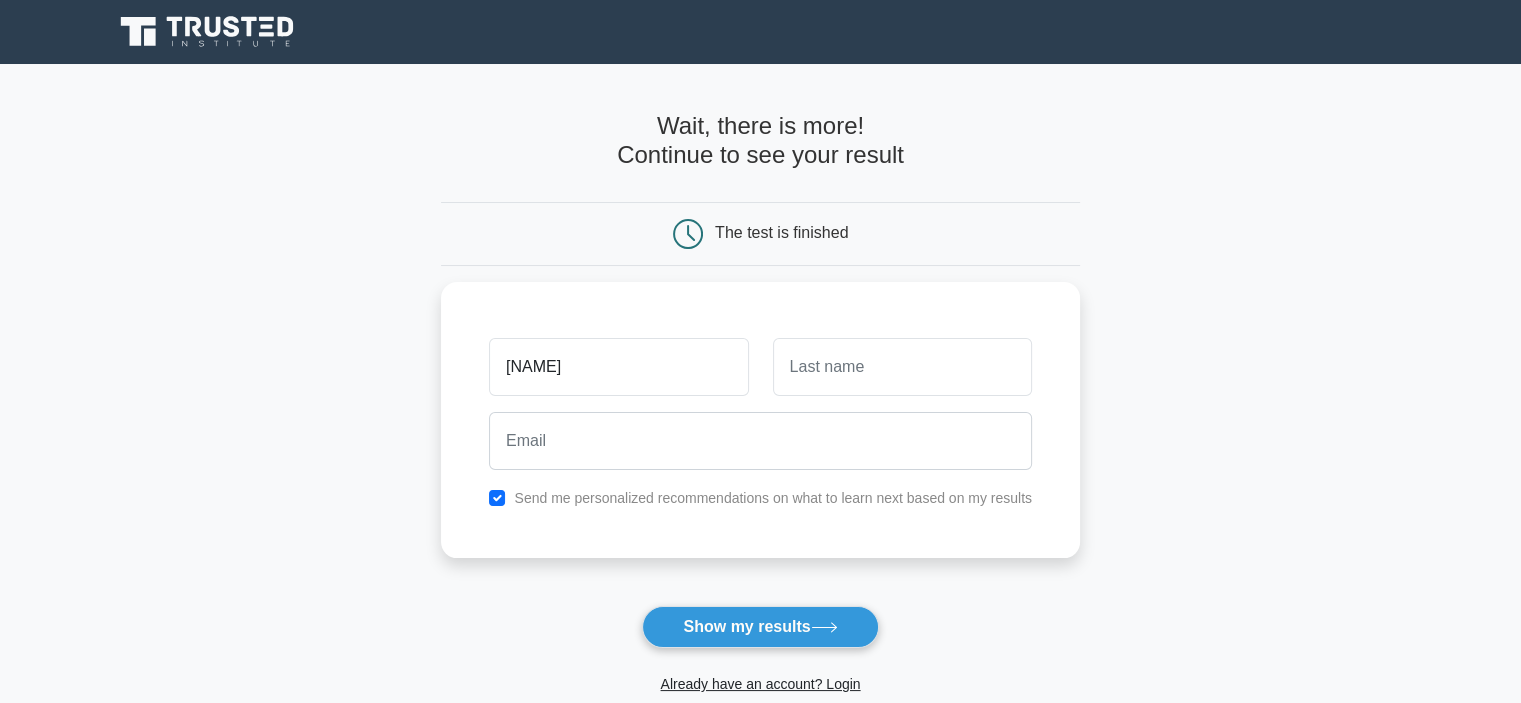 type on "[FIRST]" 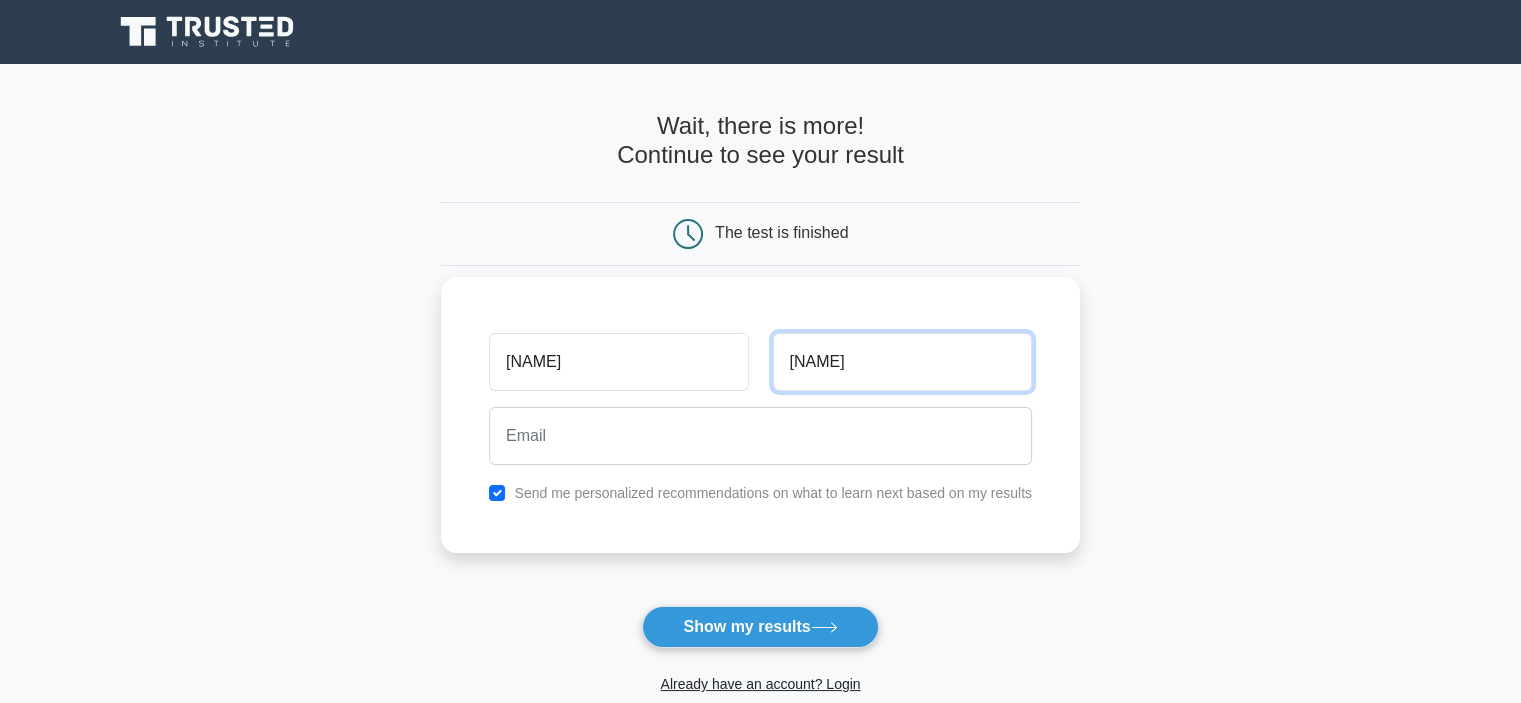 type on "[LAST]" 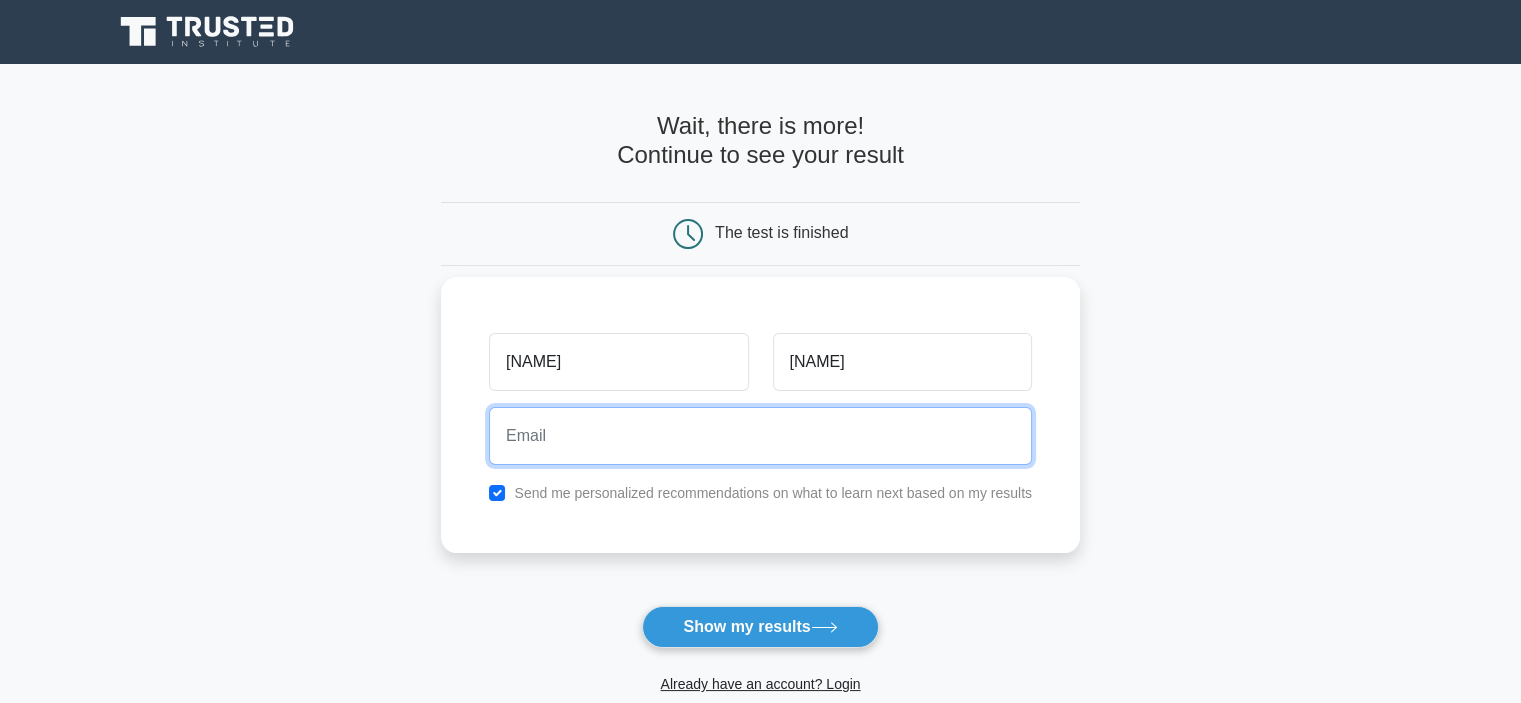 click at bounding box center (760, 436) 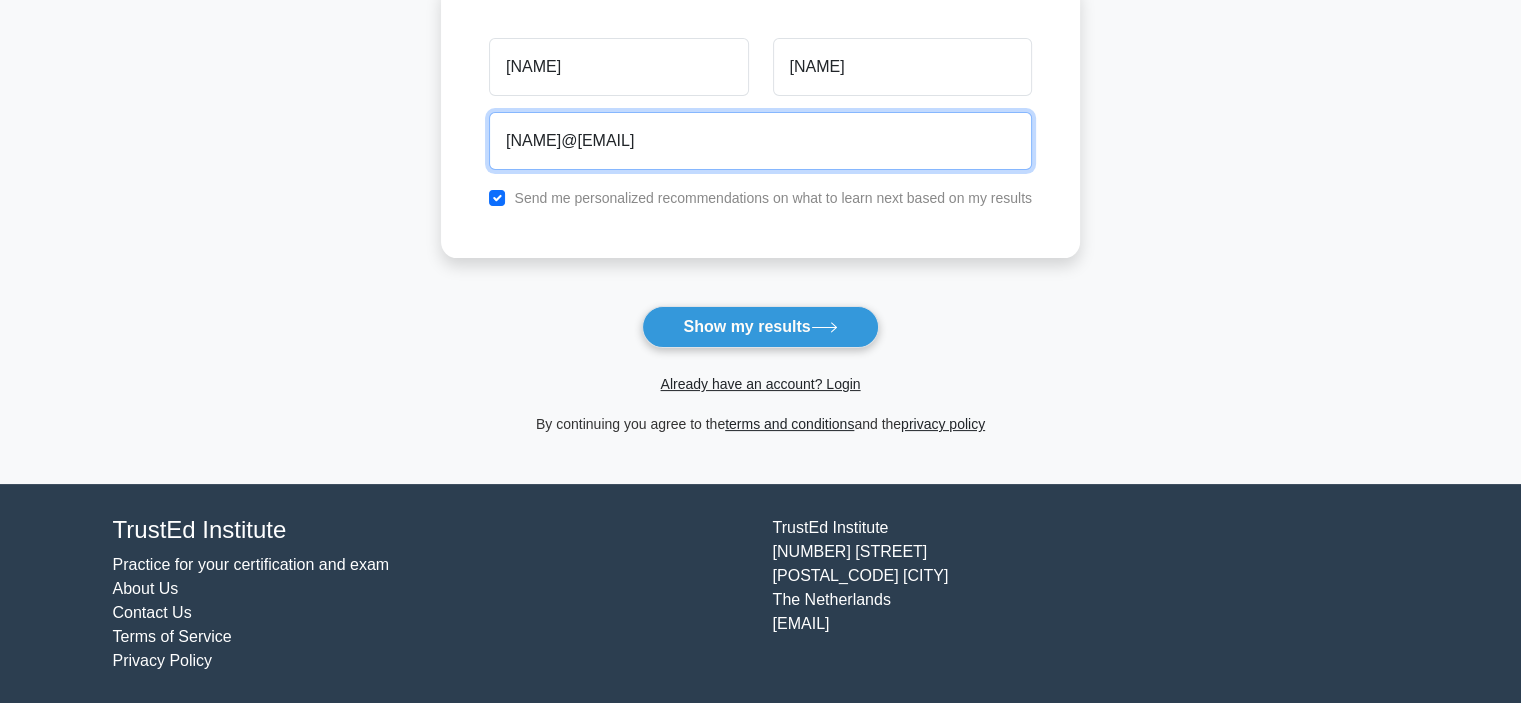 scroll, scrollTop: 300, scrollLeft: 0, axis: vertical 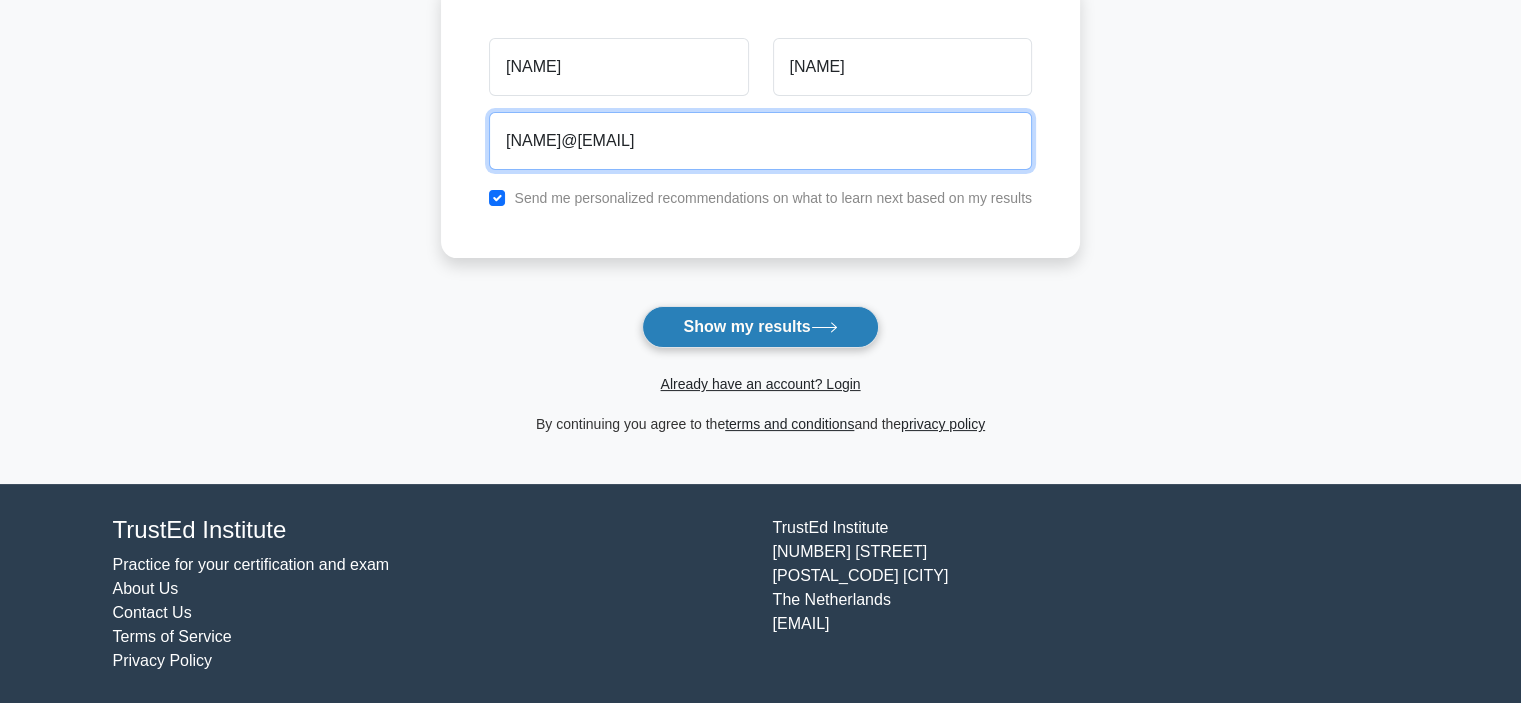 type on "[EMAIL]" 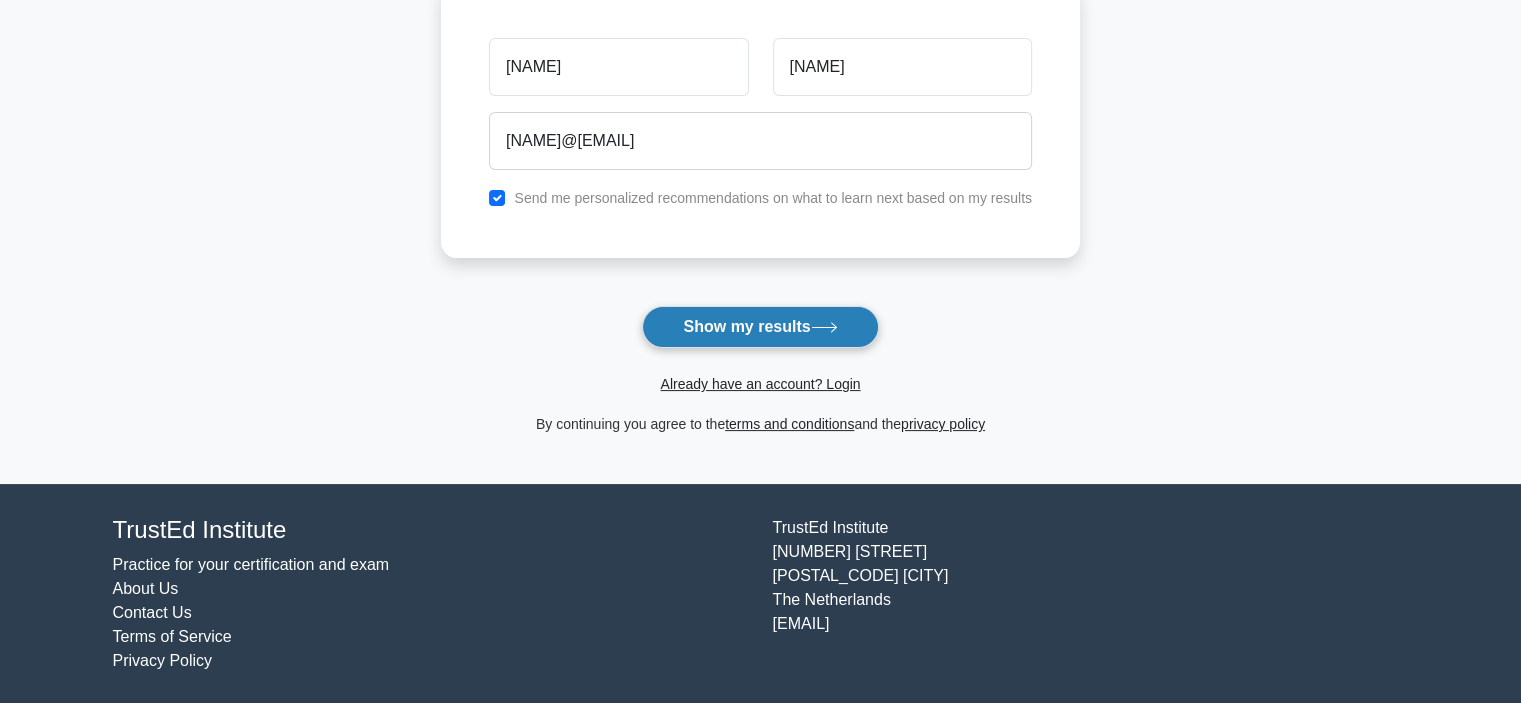 click on "Show my results" at bounding box center (760, 327) 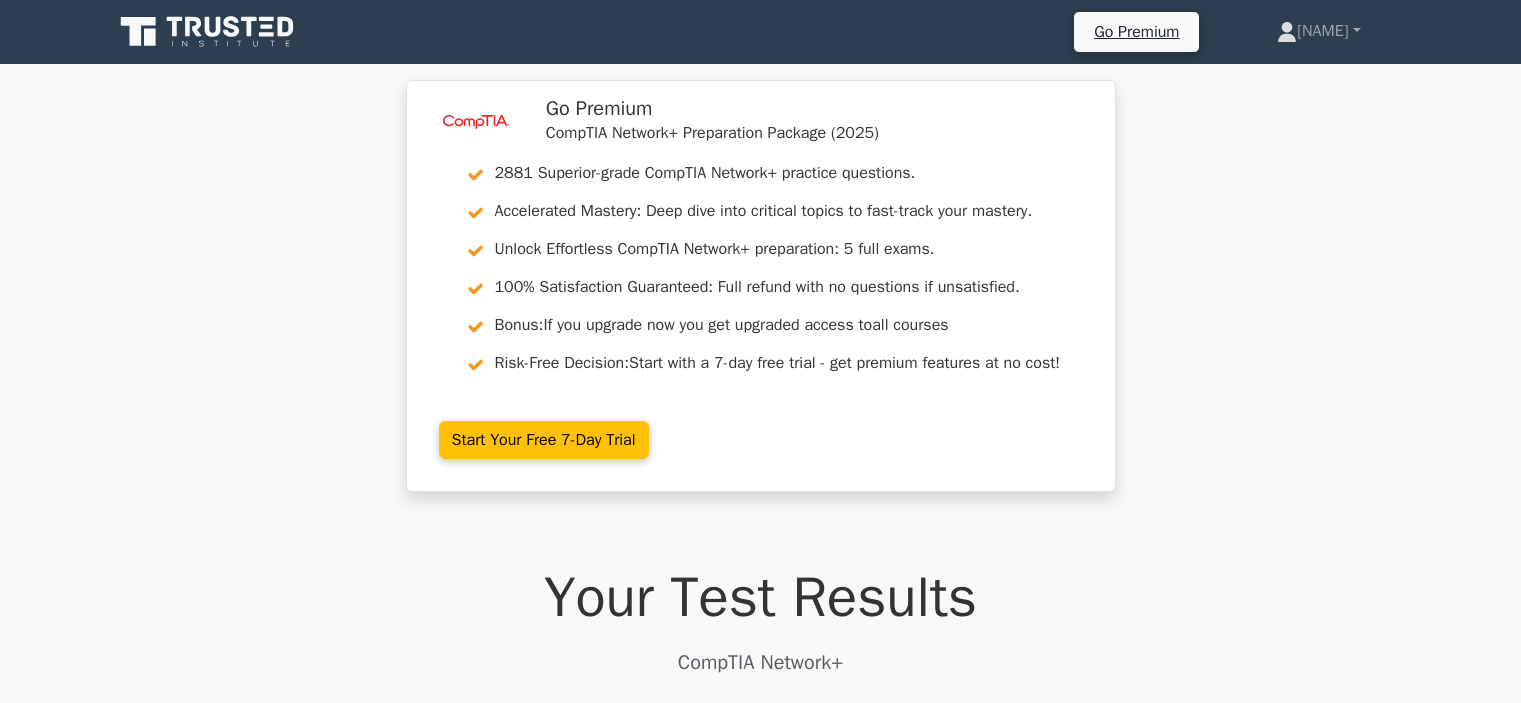 scroll, scrollTop: 0, scrollLeft: 0, axis: both 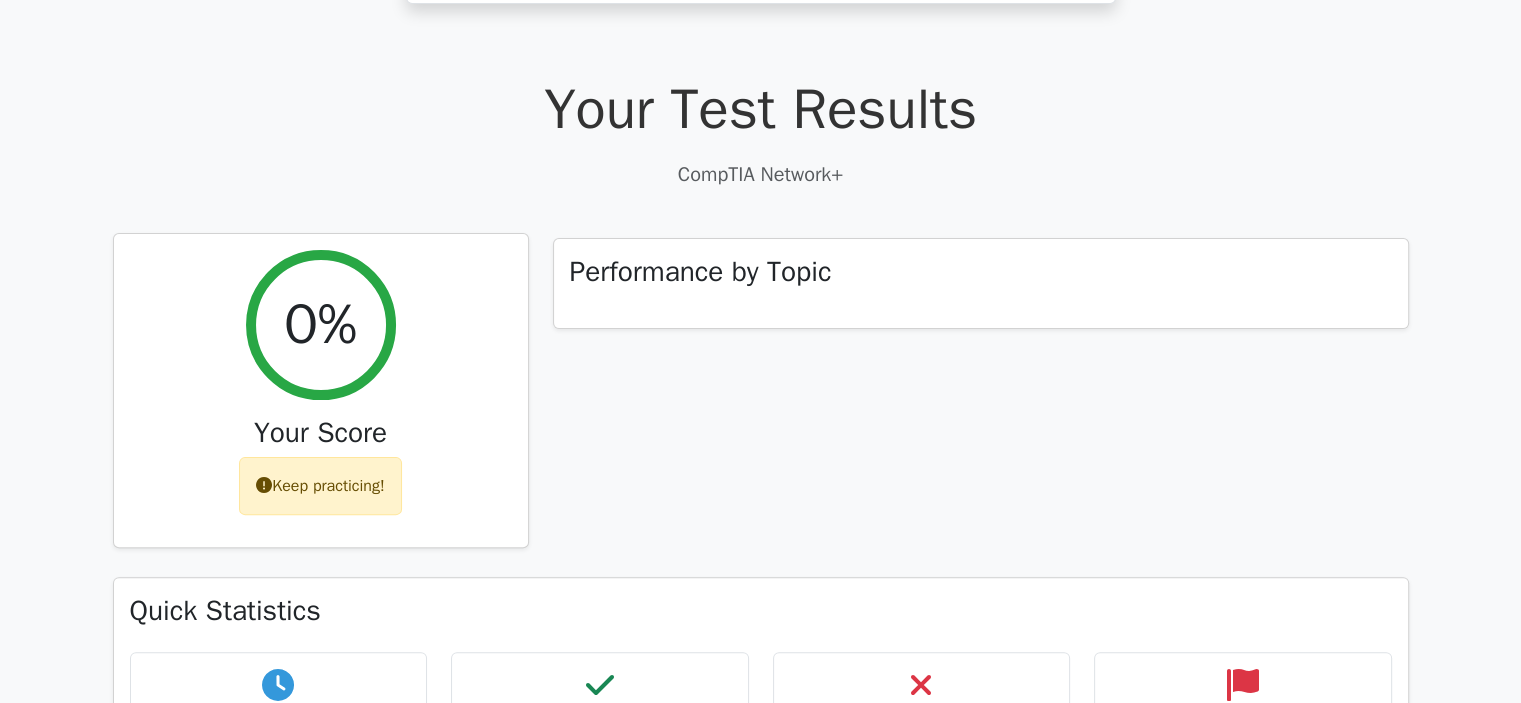 click on "0%" at bounding box center [321, 325] 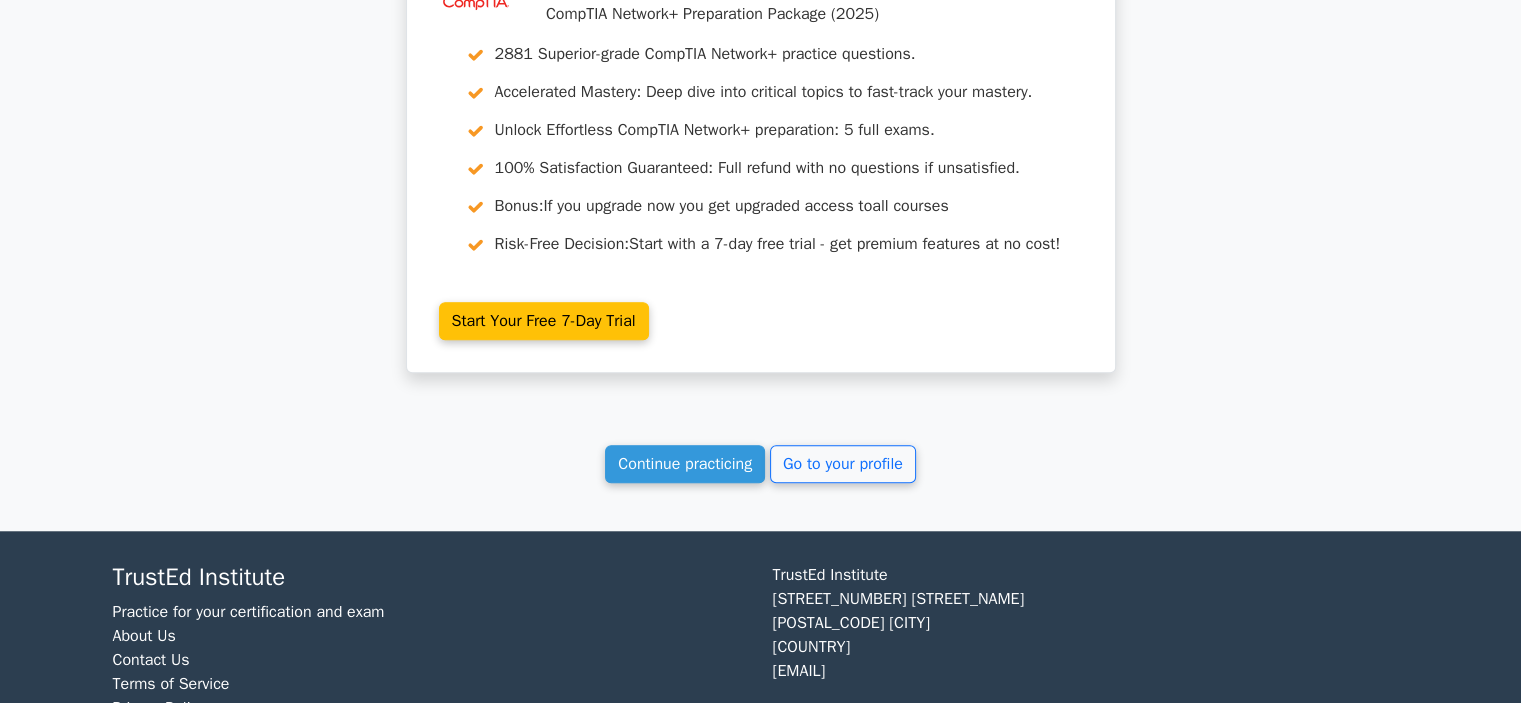 scroll, scrollTop: 1619, scrollLeft: 0, axis: vertical 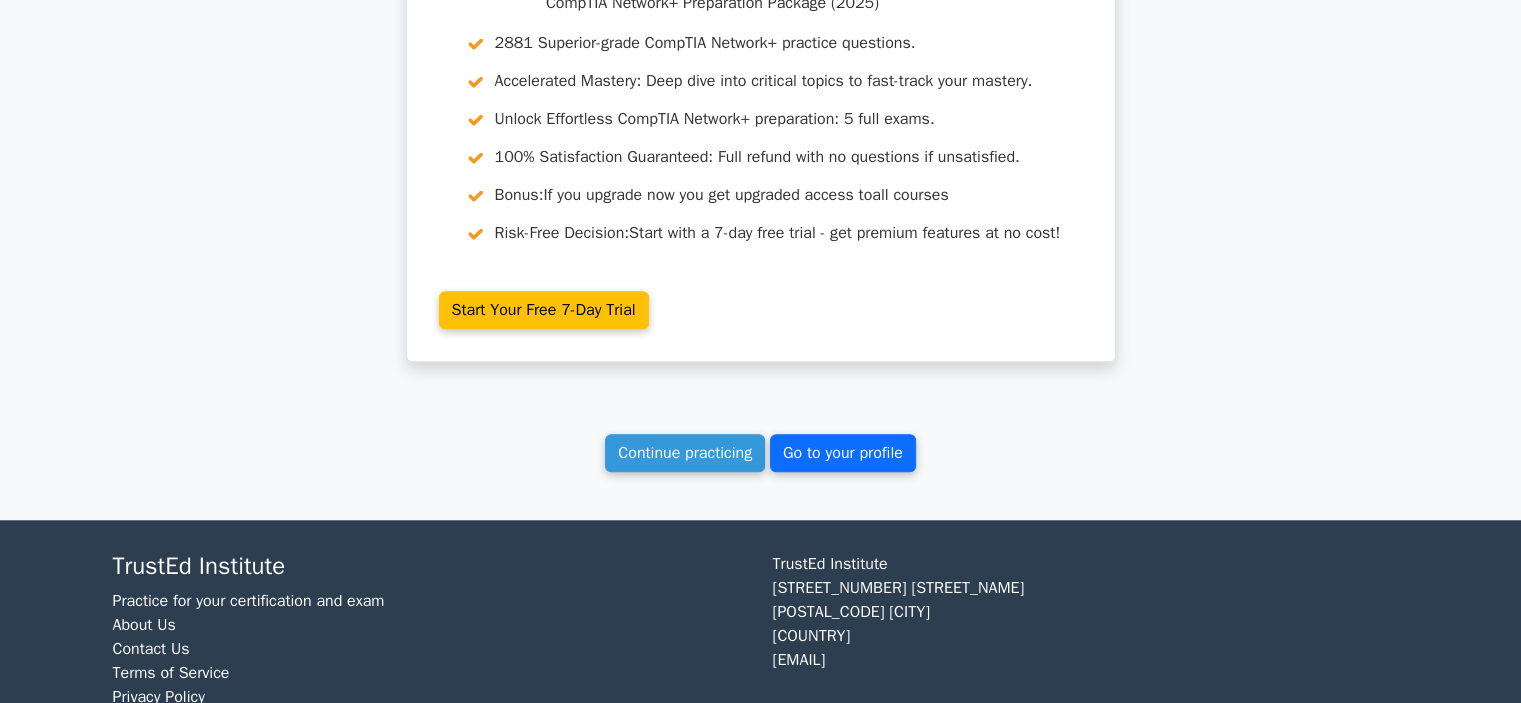 click on "Go to your profile" at bounding box center (843, 453) 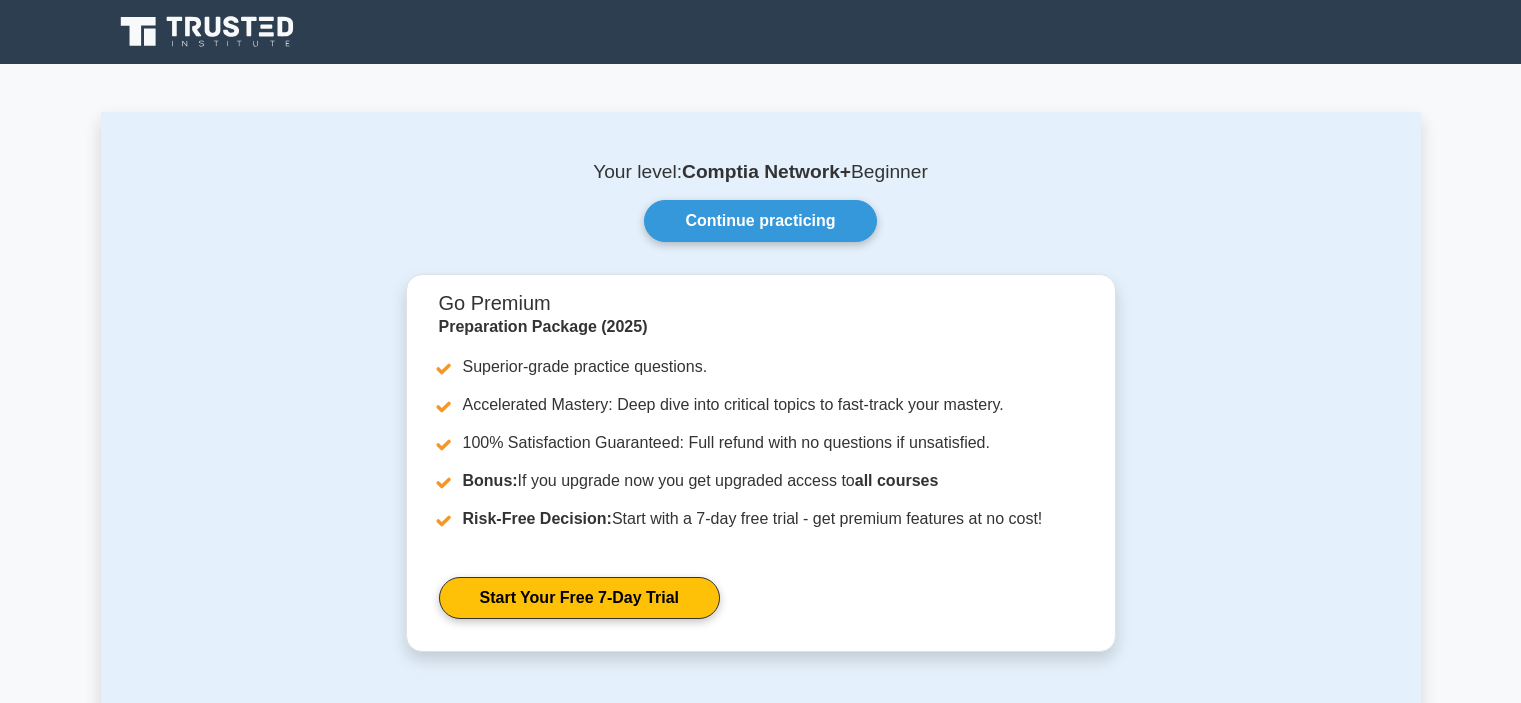 scroll, scrollTop: 0, scrollLeft: 0, axis: both 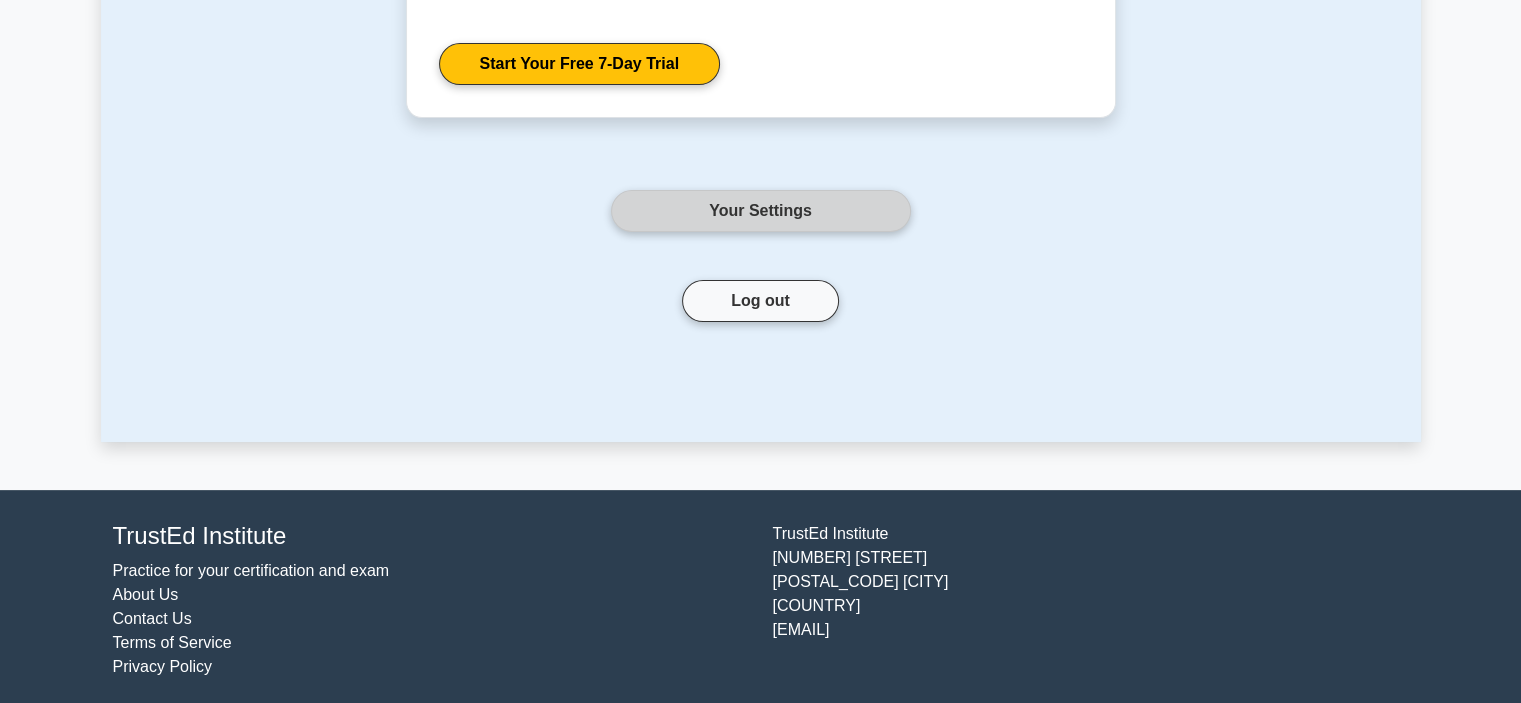 click on "Your Settings" at bounding box center (761, 211) 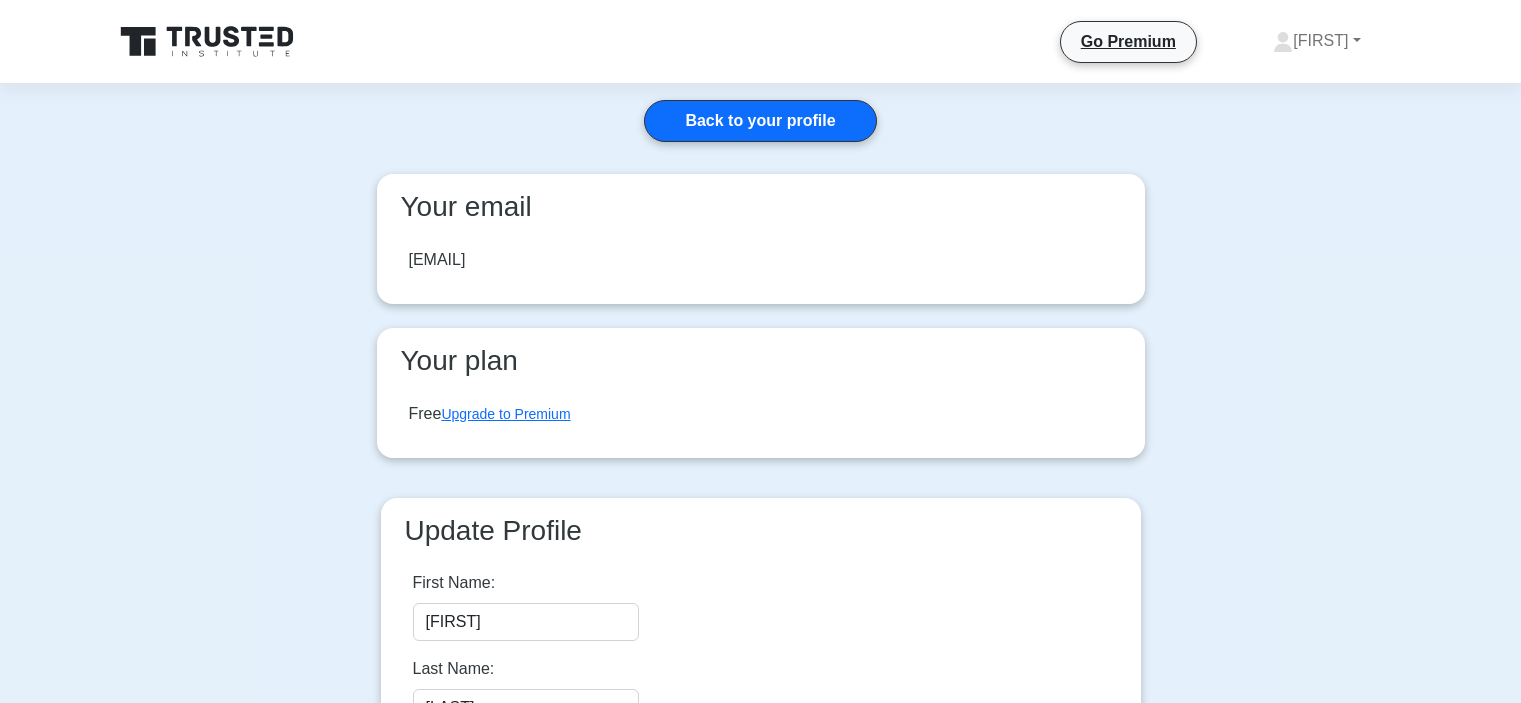 scroll, scrollTop: 0, scrollLeft: 0, axis: both 